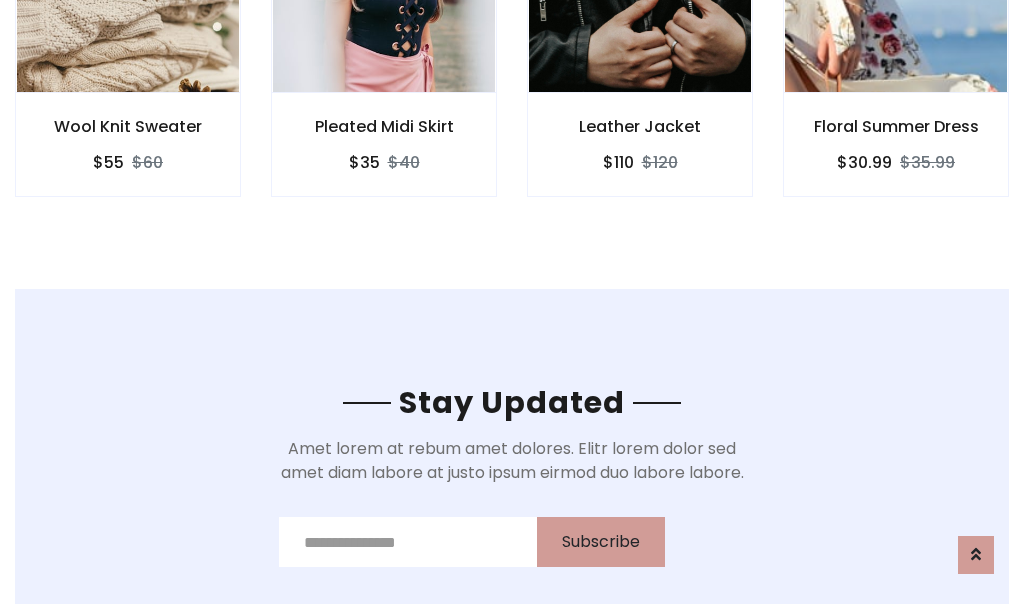 scroll, scrollTop: 3012, scrollLeft: 0, axis: vertical 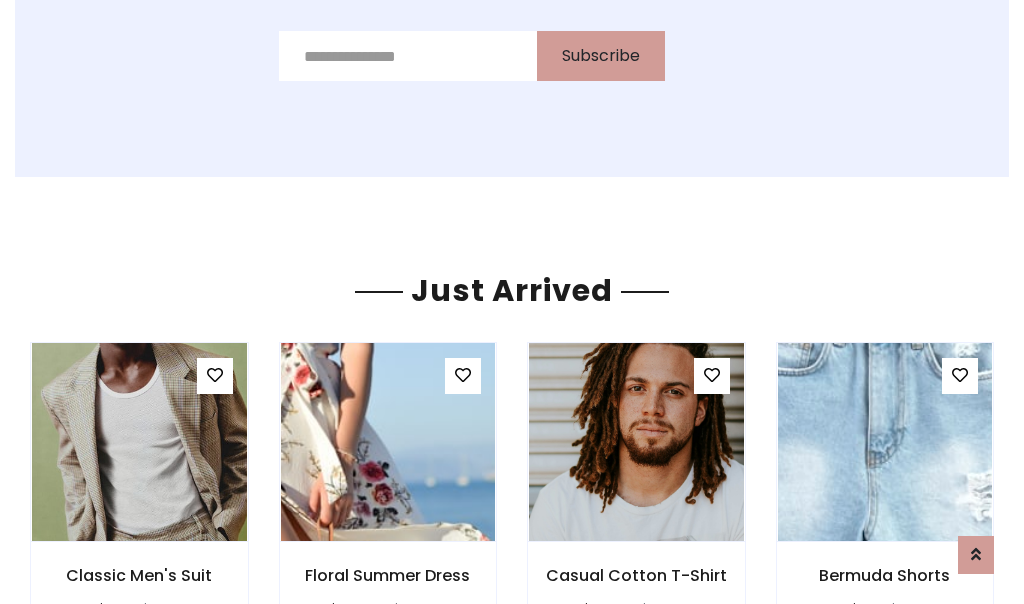 click on "Leather Jacket
$110
$120" at bounding box center [640, -428] 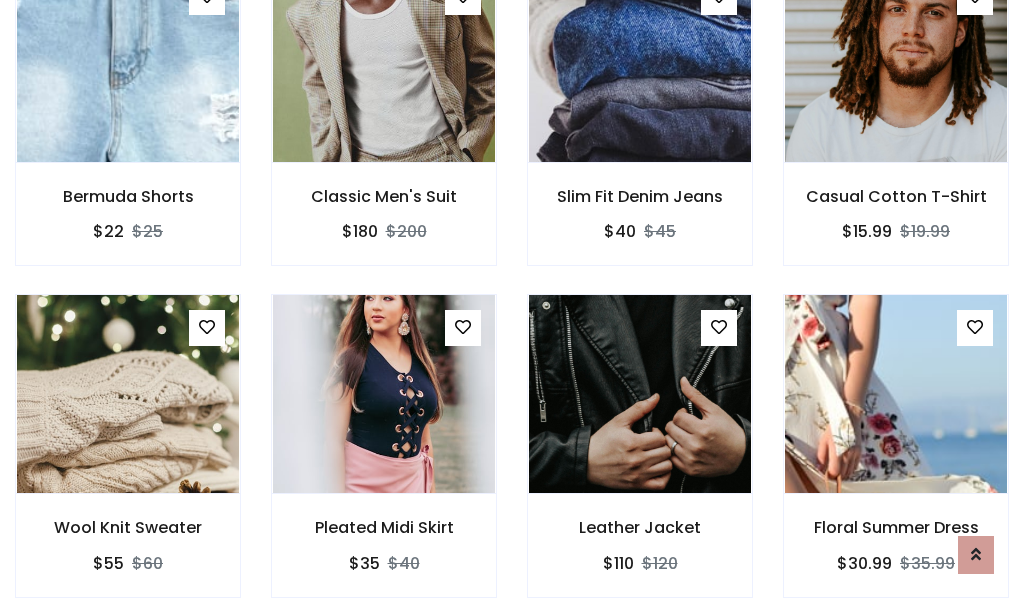 click on "Leather Jacket
$110
$120" at bounding box center [640, 459] 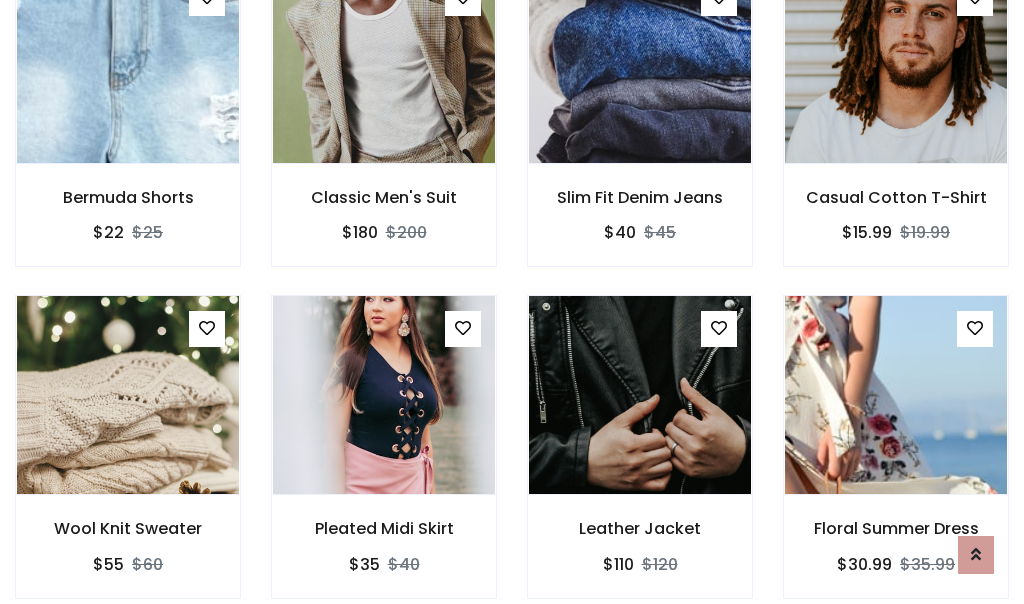 click on "Leather Jacket
$110
$120" at bounding box center (640, 460) 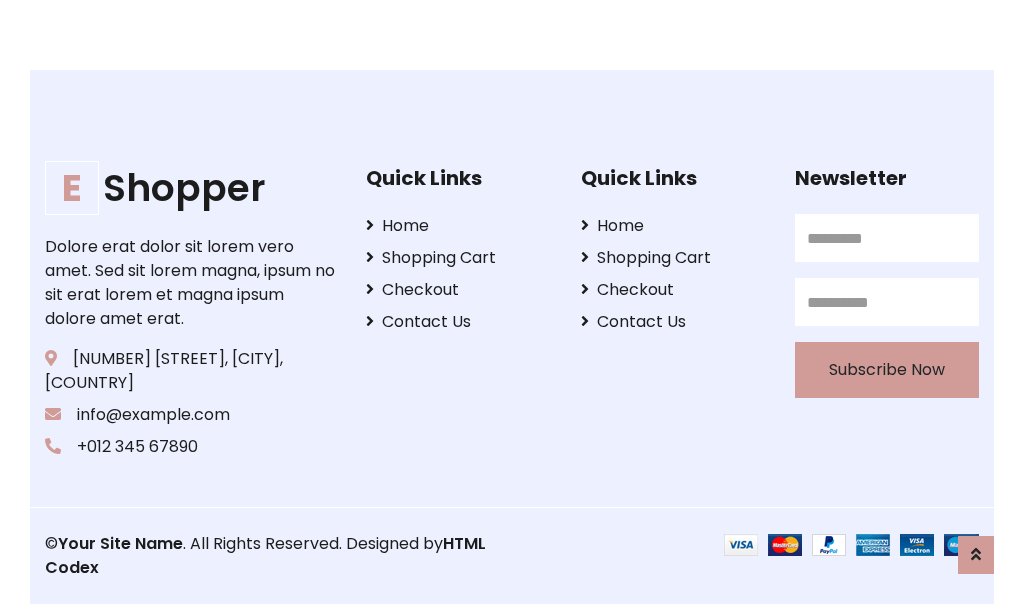 scroll, scrollTop: 3807, scrollLeft: 0, axis: vertical 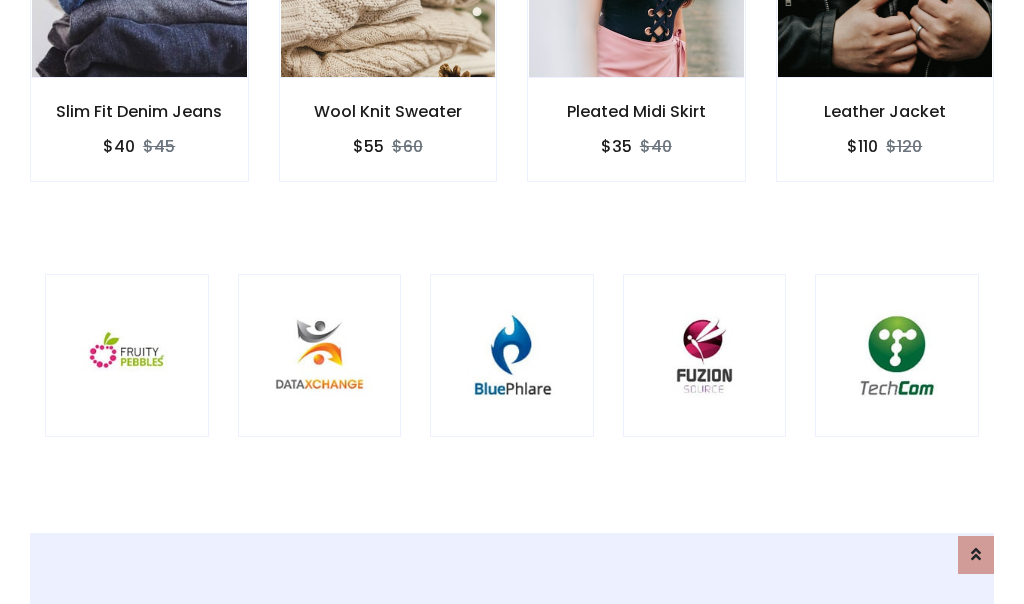 click at bounding box center [512, 356] 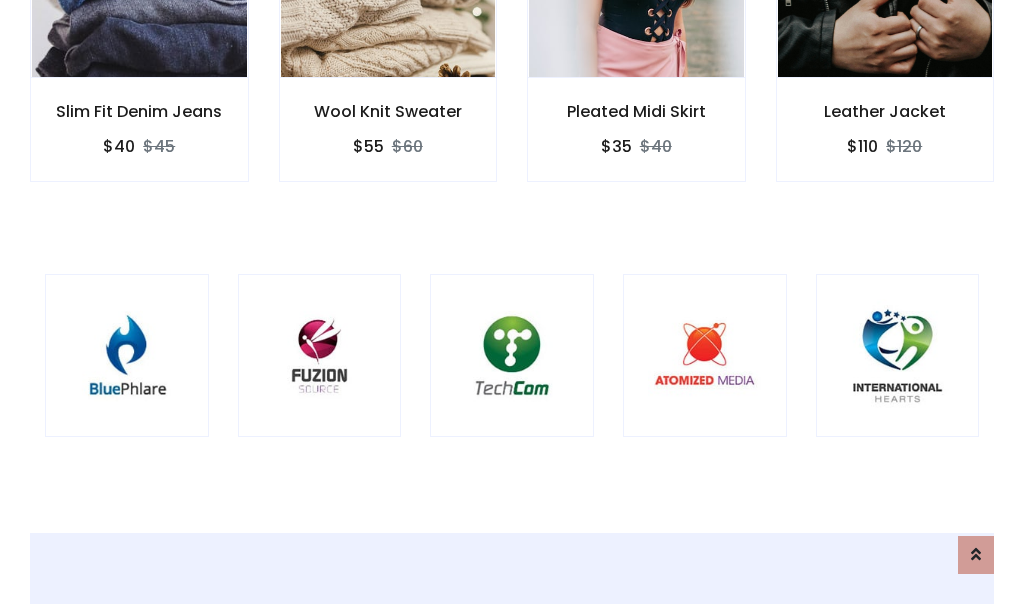 click at bounding box center (512, 356) 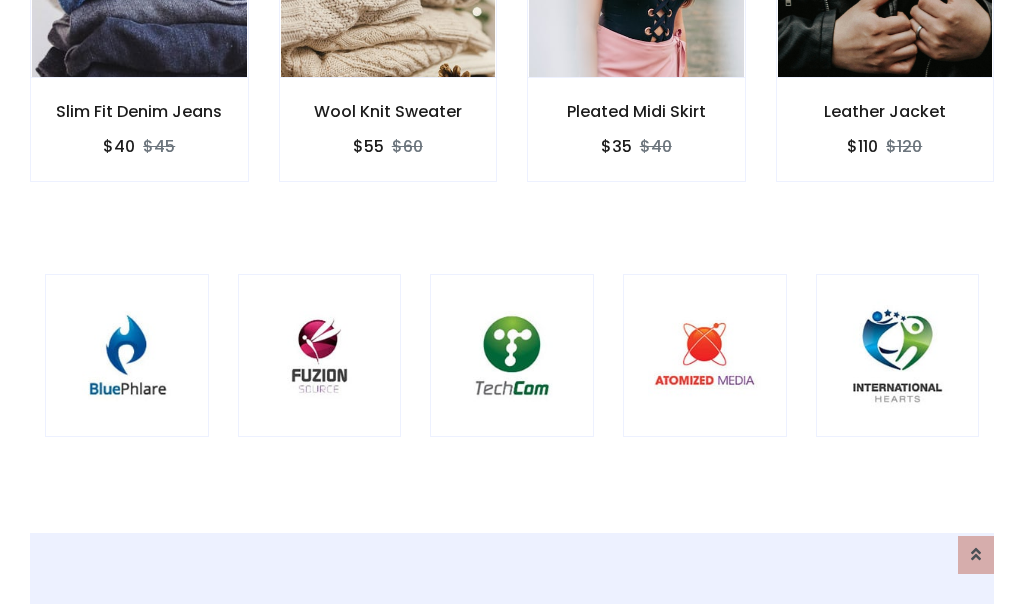 scroll, scrollTop: 0, scrollLeft: 0, axis: both 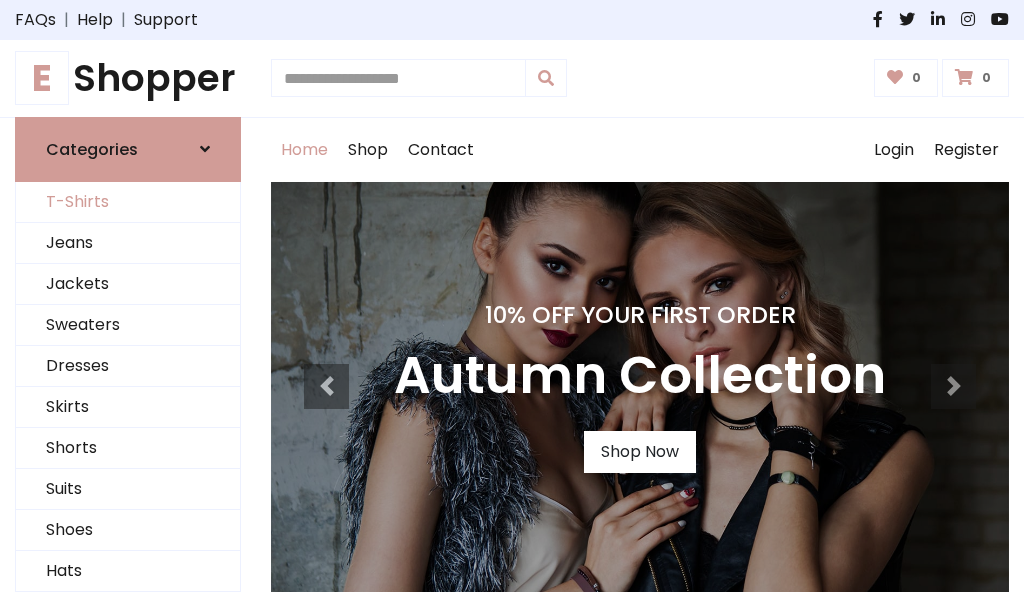 click on "T-Shirts" at bounding box center (128, 202) 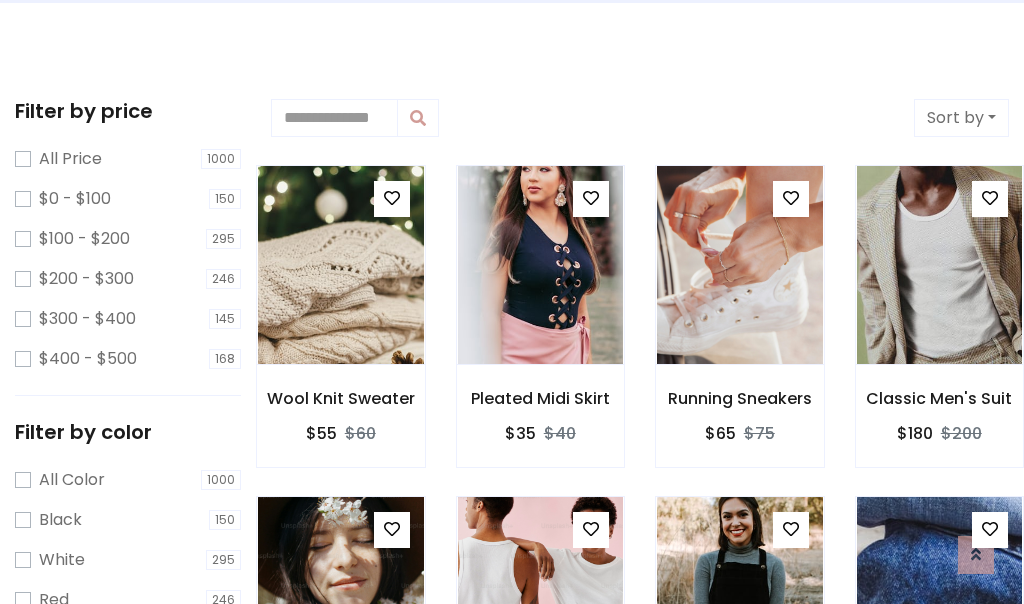 scroll, scrollTop: 0, scrollLeft: 0, axis: both 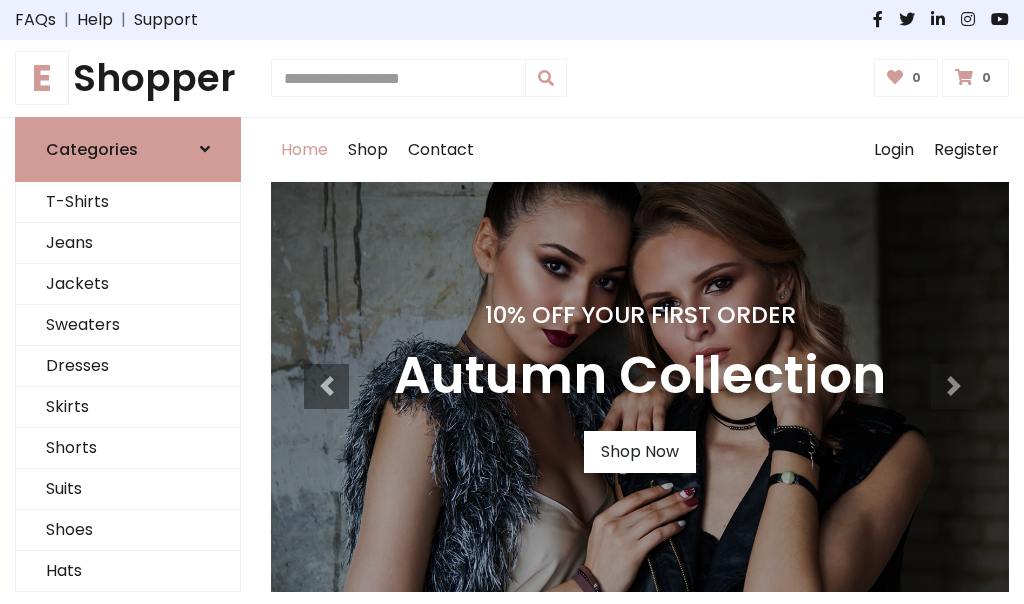 click on "E Shopper" at bounding box center (128, 78) 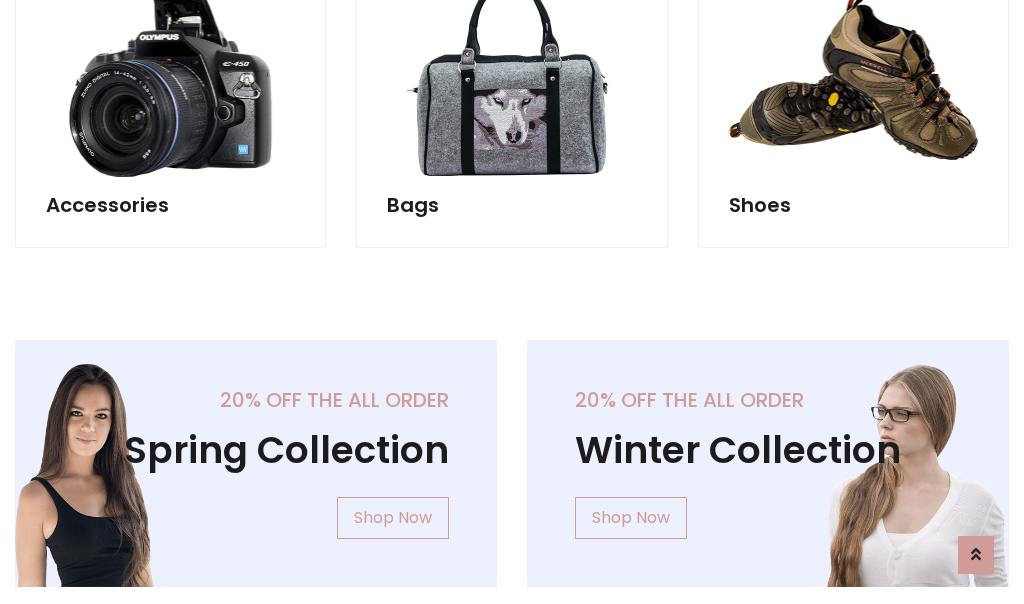 scroll, scrollTop: 1943, scrollLeft: 0, axis: vertical 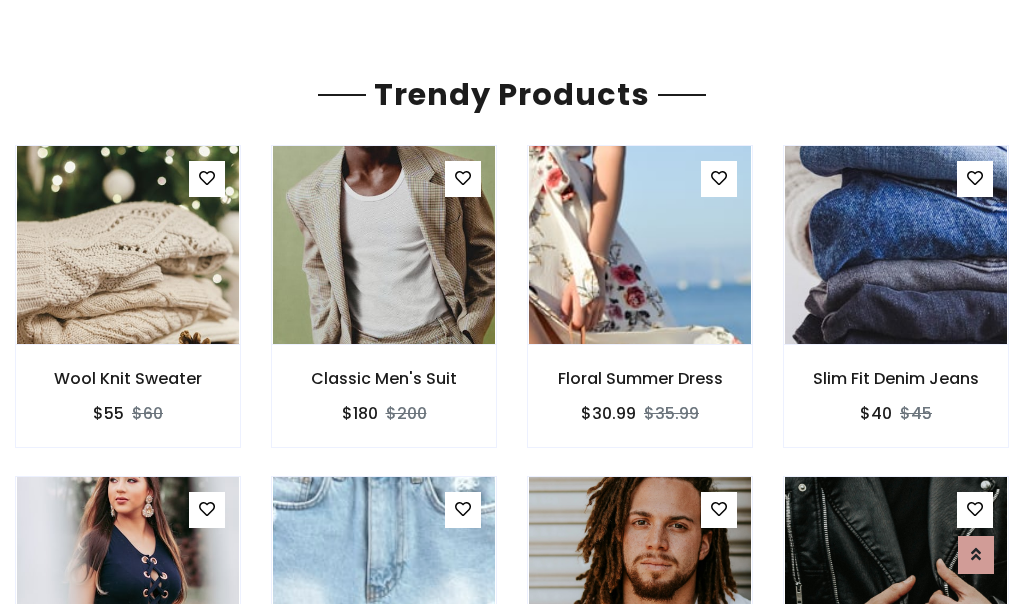 click on "Shop" at bounding box center [368, -1793] 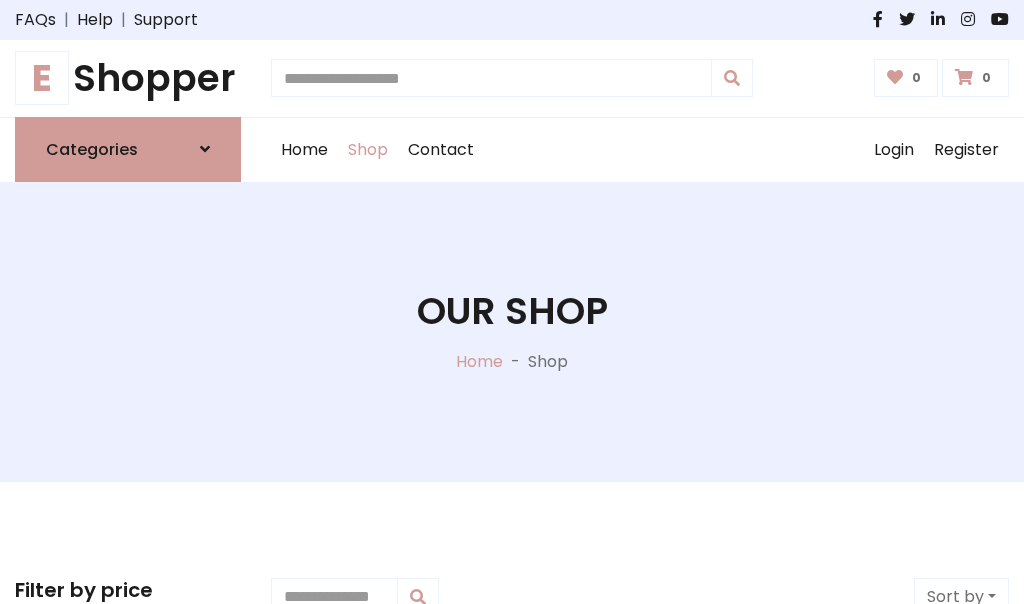 scroll, scrollTop: 0, scrollLeft: 0, axis: both 